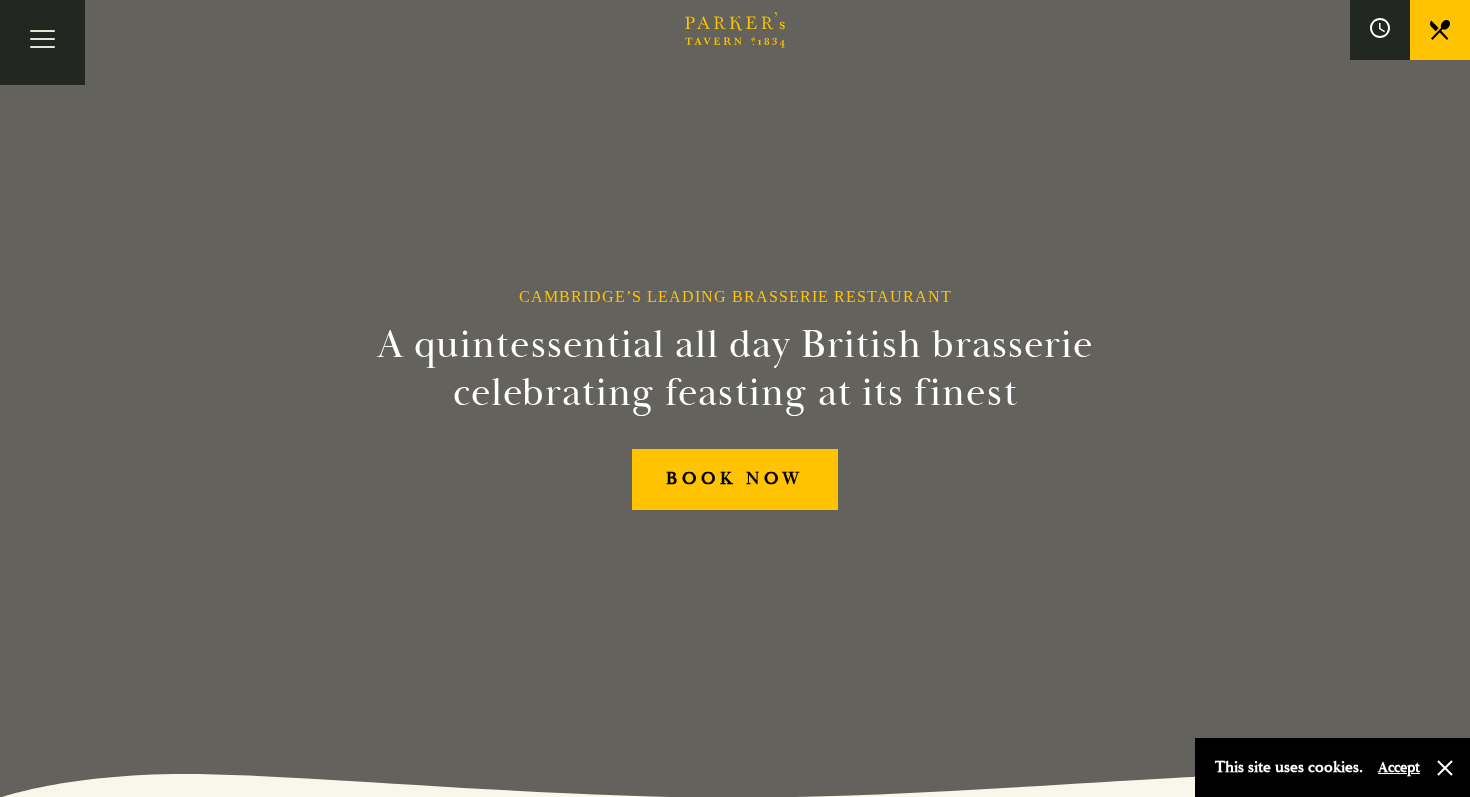 scroll, scrollTop: 0, scrollLeft: 0, axis: both 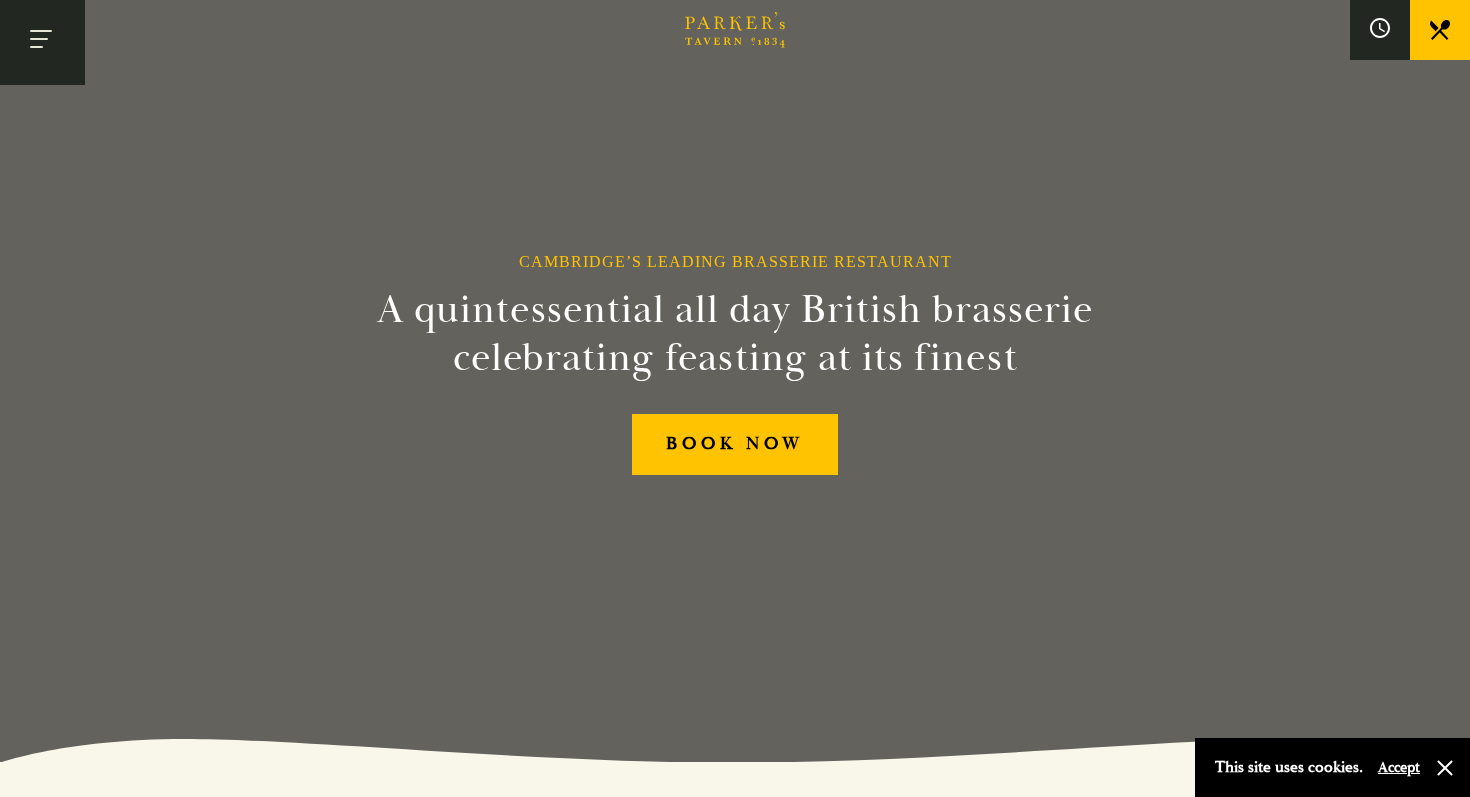 click at bounding box center (42, 42) 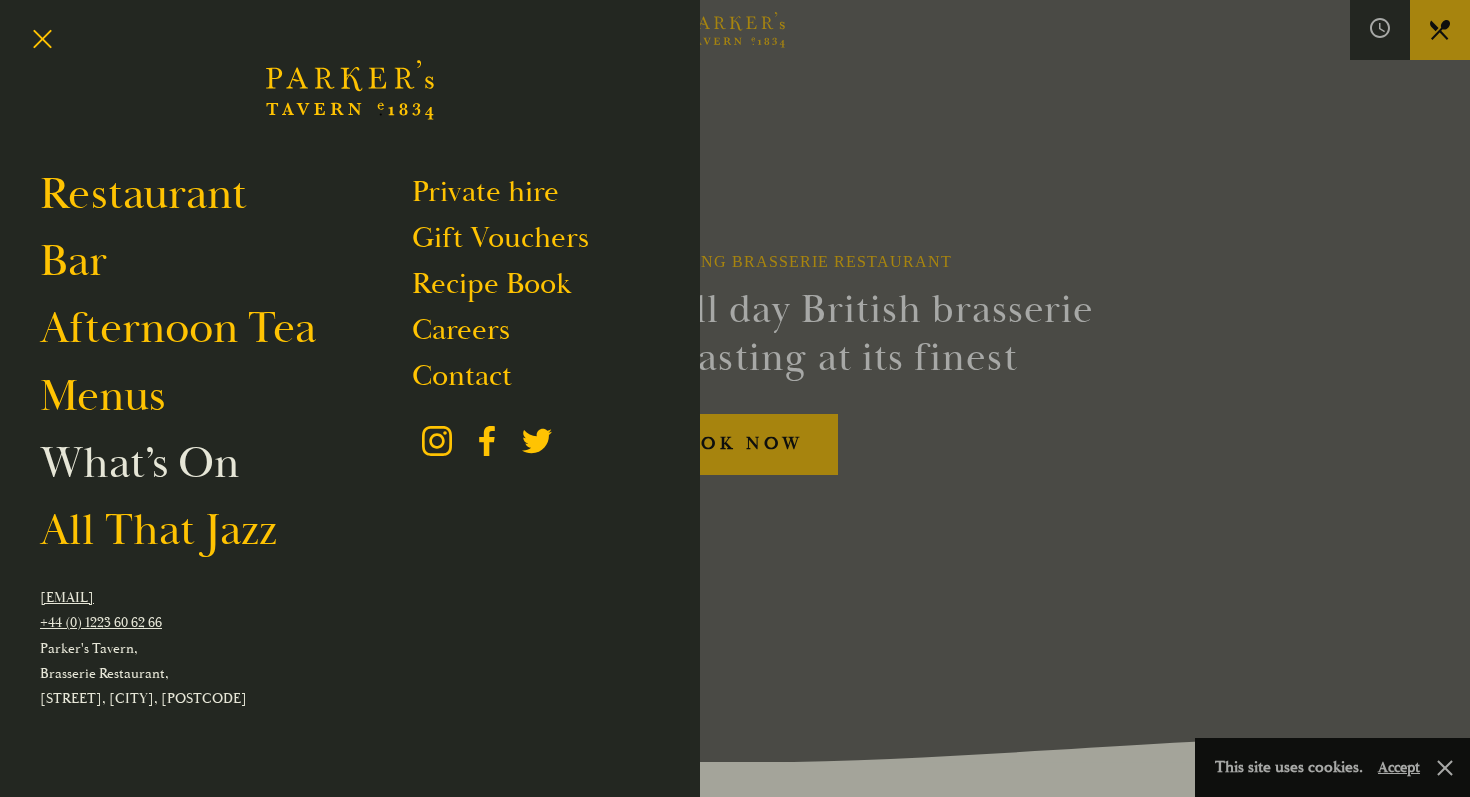 click on "What’s On" at bounding box center (139, 463) 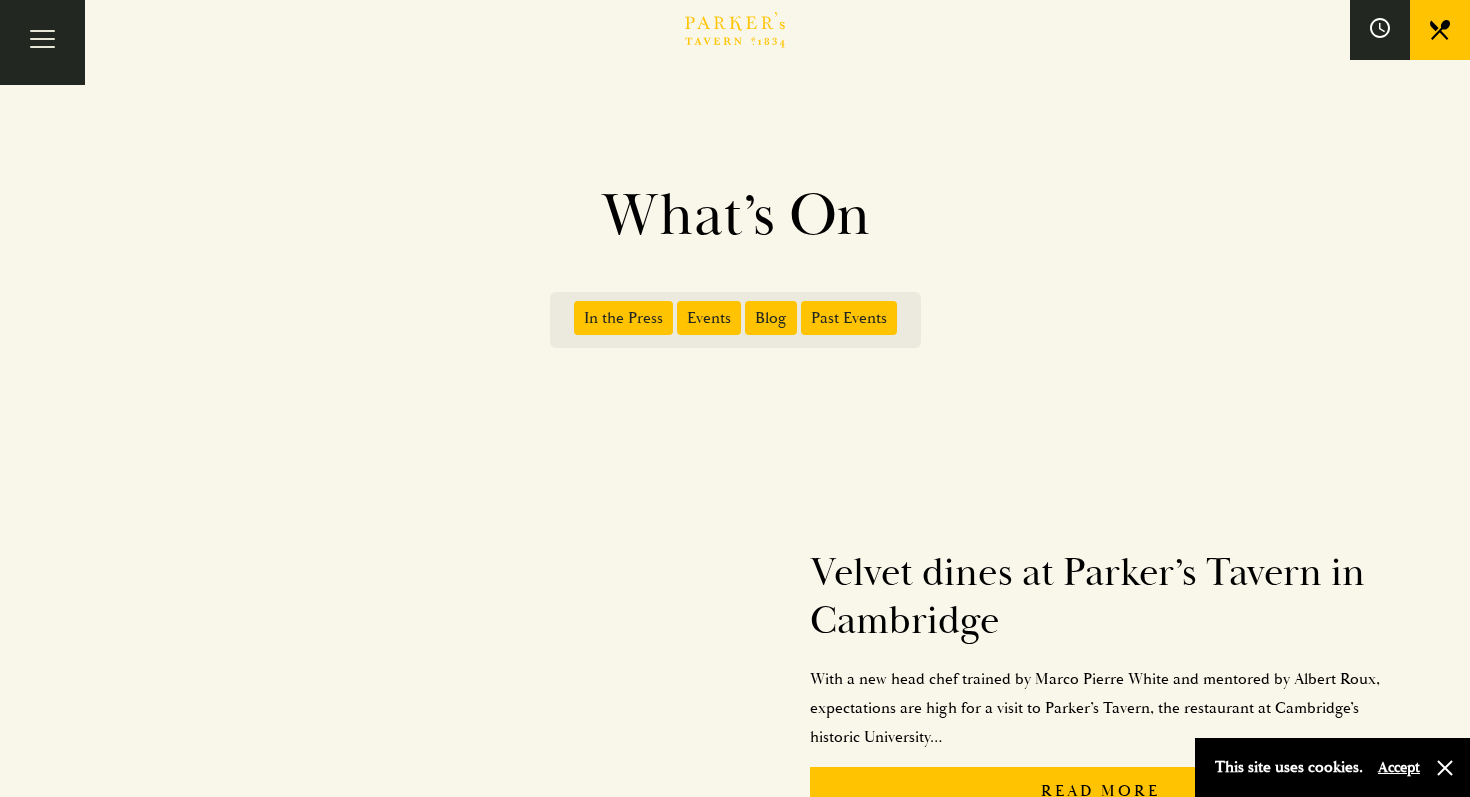 scroll, scrollTop: 186, scrollLeft: 0, axis: vertical 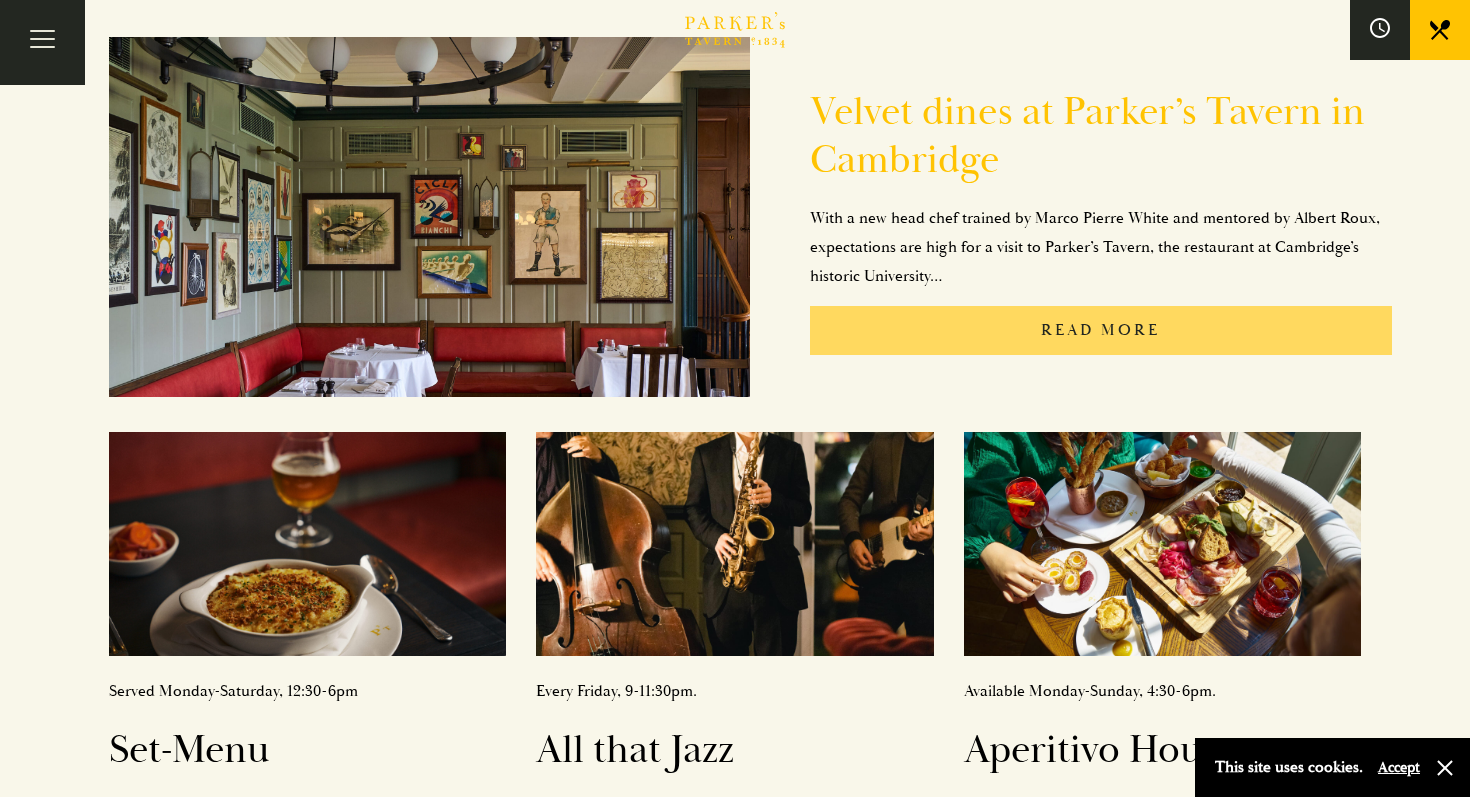 click on "Read More" at bounding box center (1101, 330) 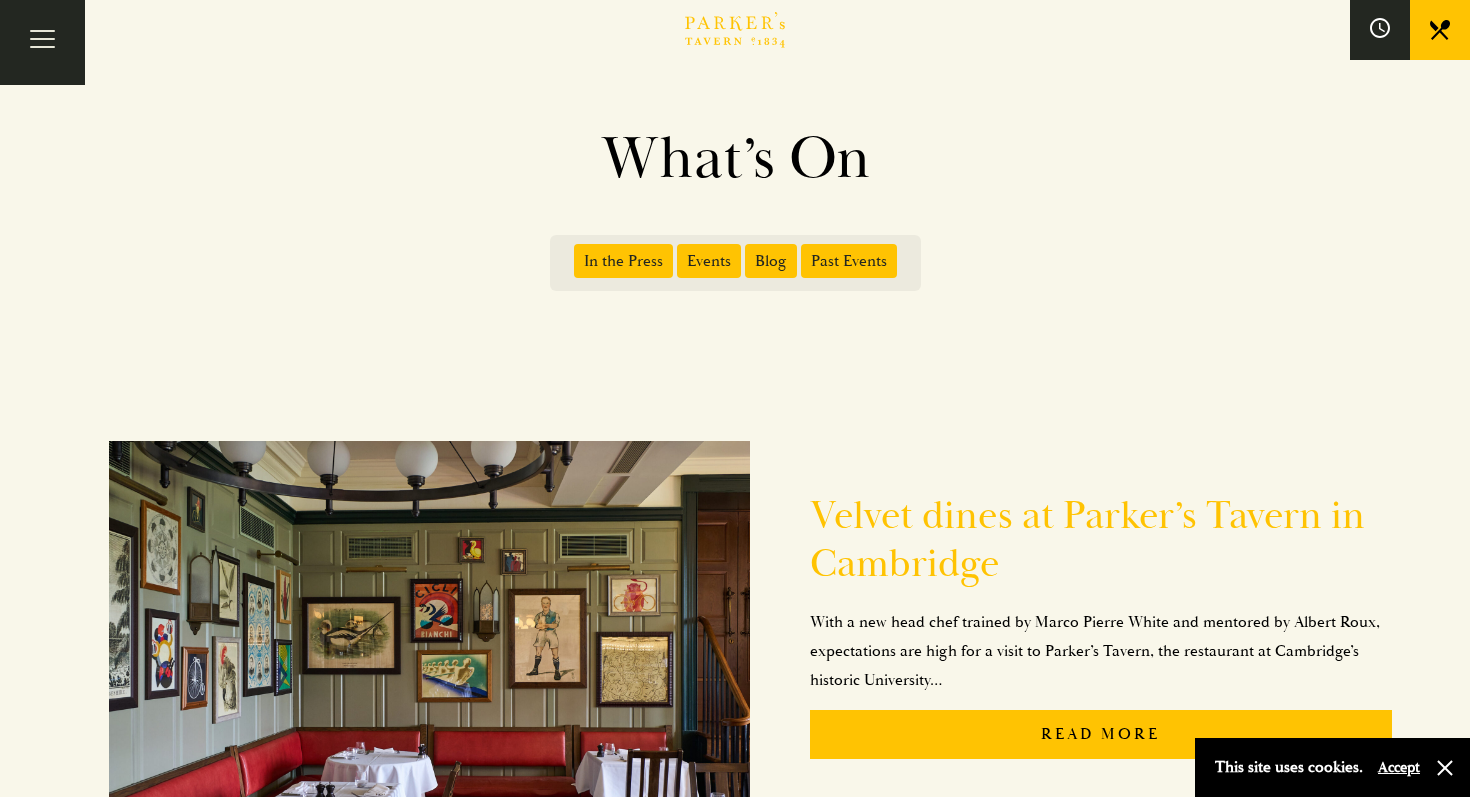 scroll, scrollTop: 0, scrollLeft: 0, axis: both 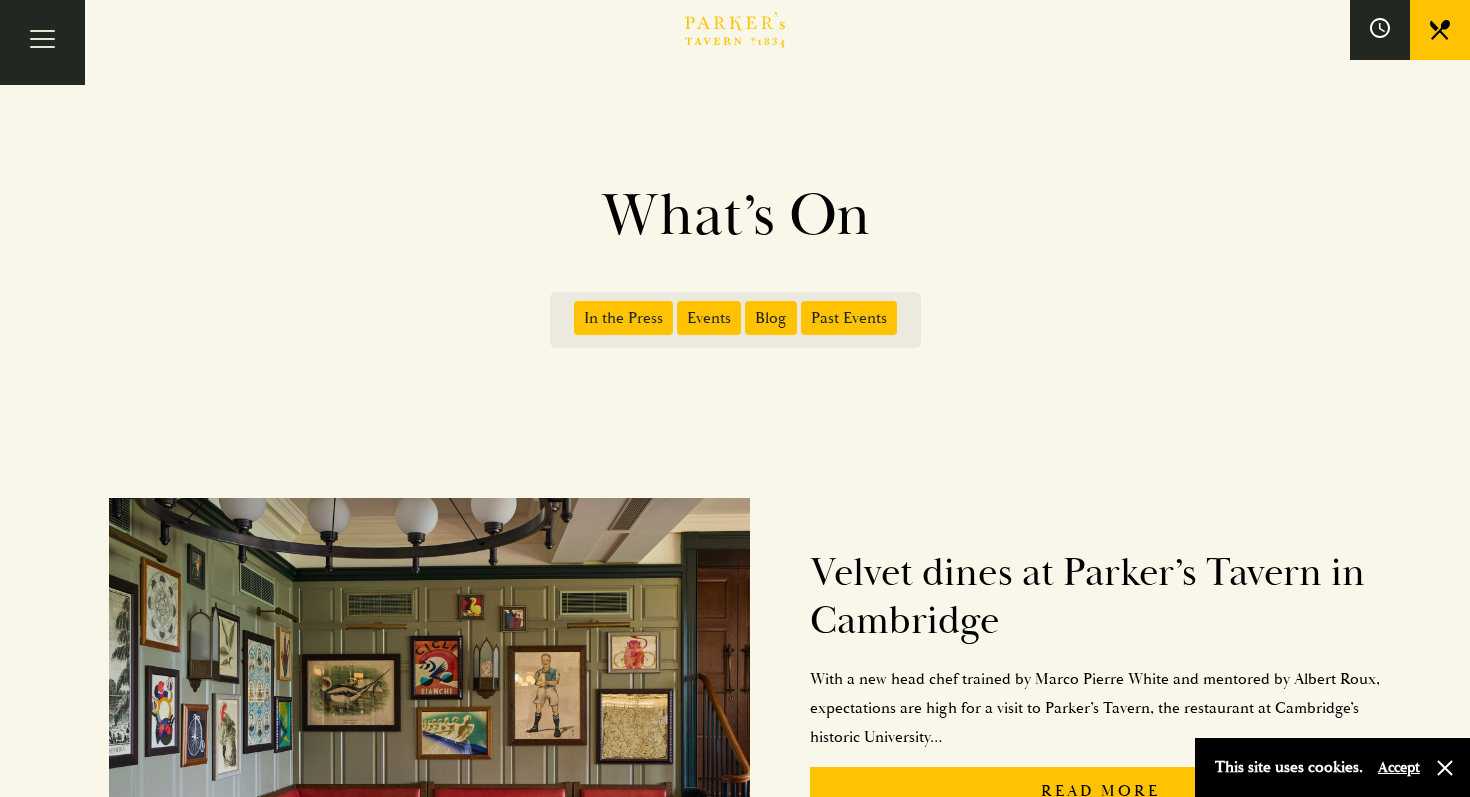 click on "In the Press" at bounding box center (623, 318) 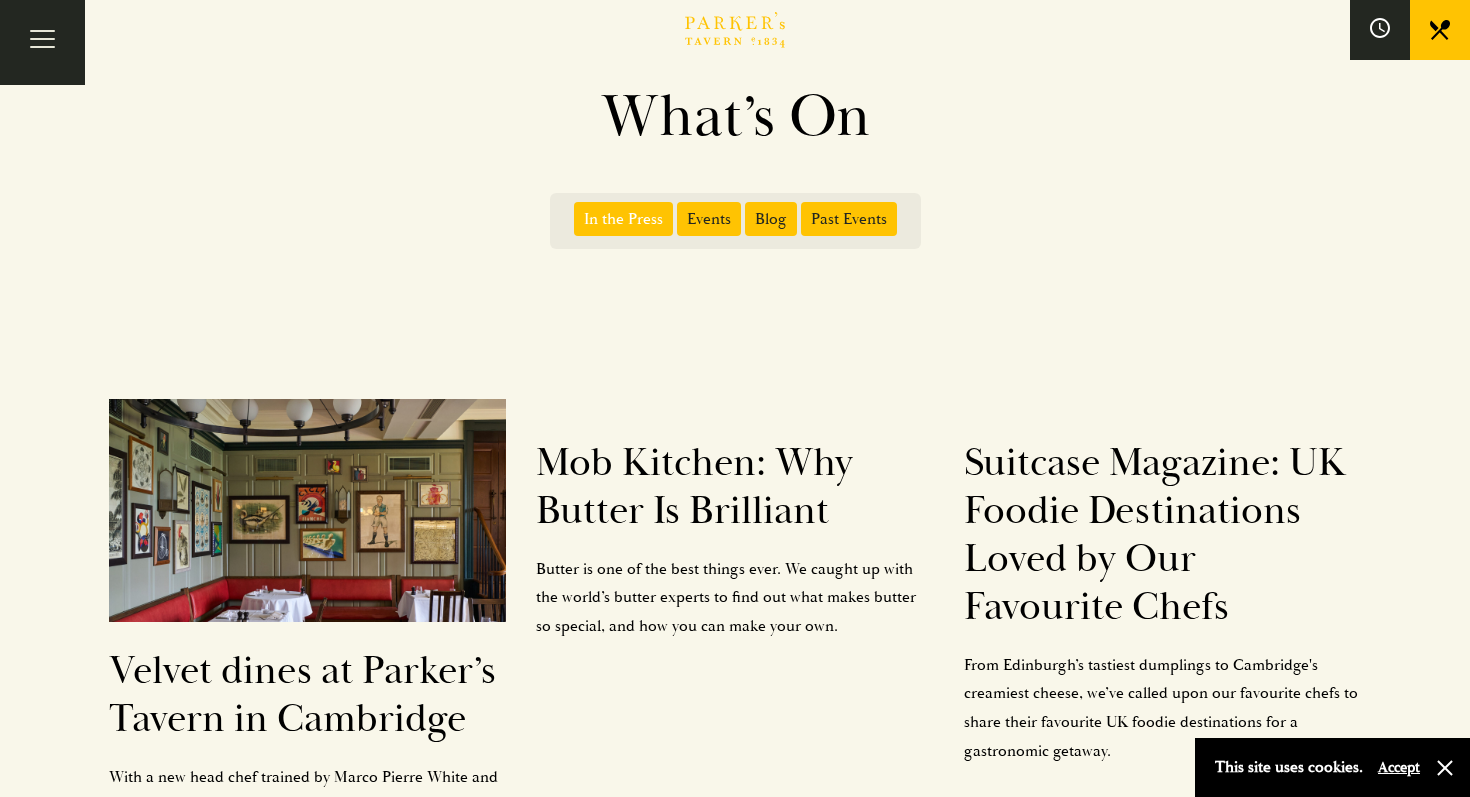 scroll, scrollTop: 0, scrollLeft: 0, axis: both 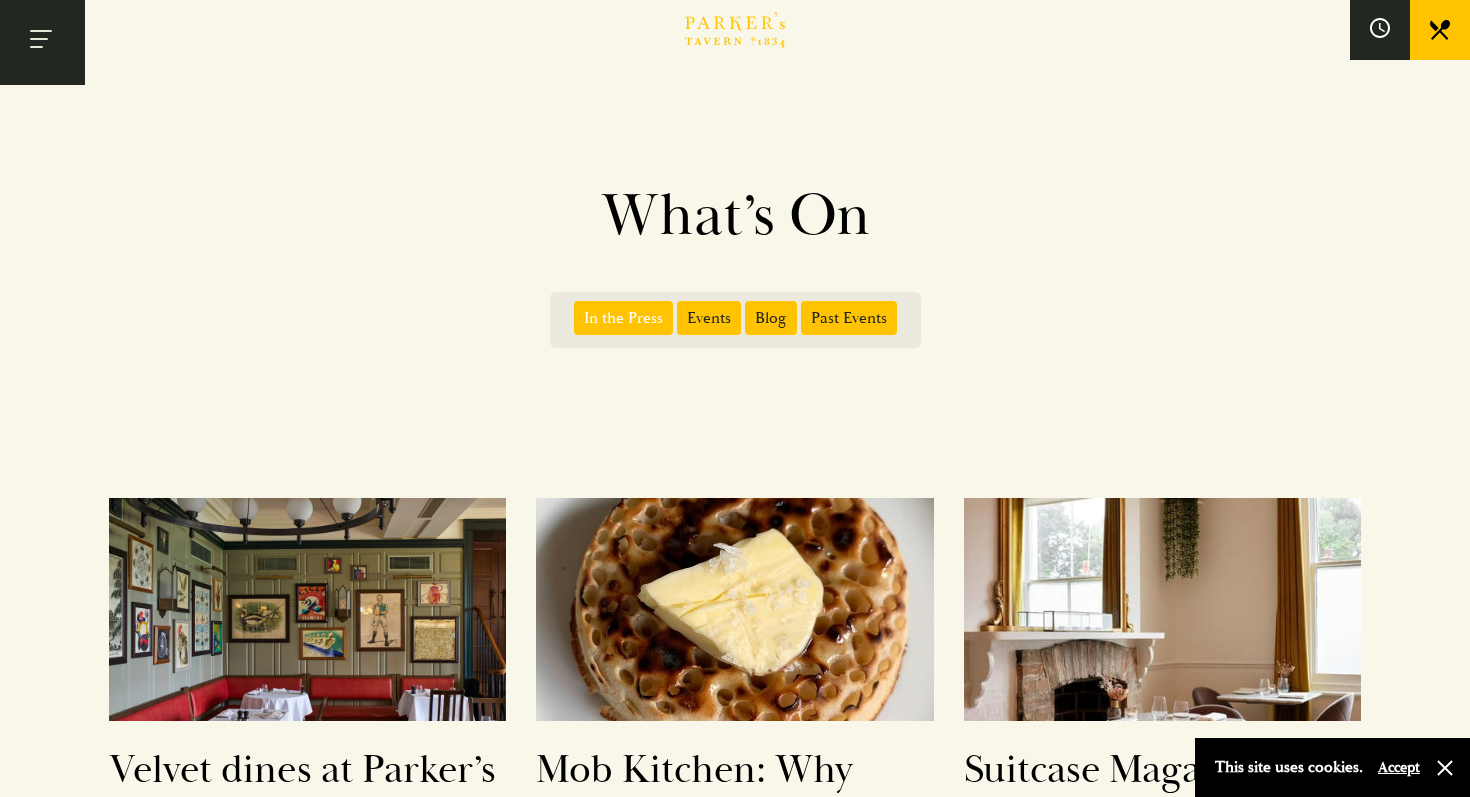 click at bounding box center [42, 42] 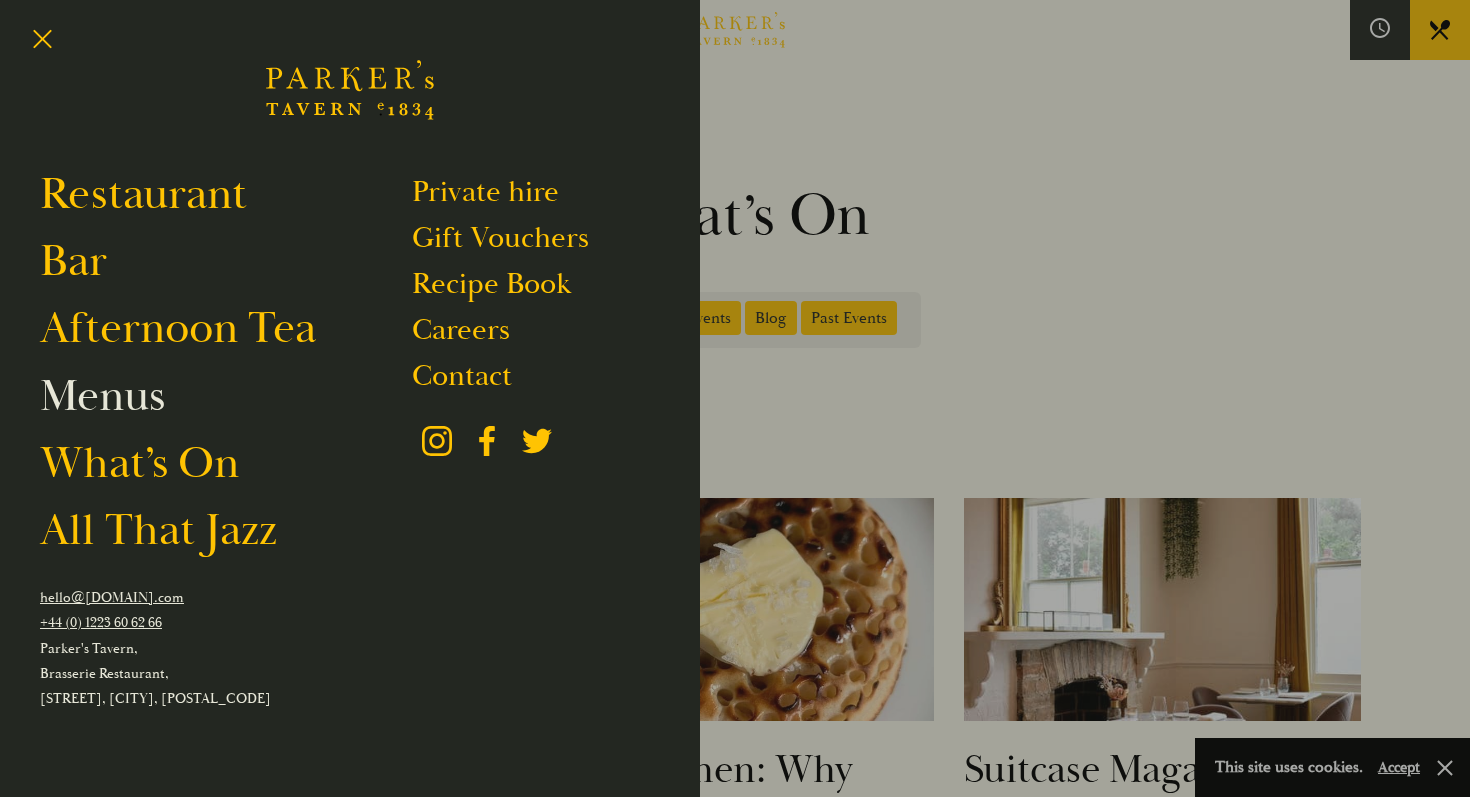 click on "Menus" at bounding box center (102, 396) 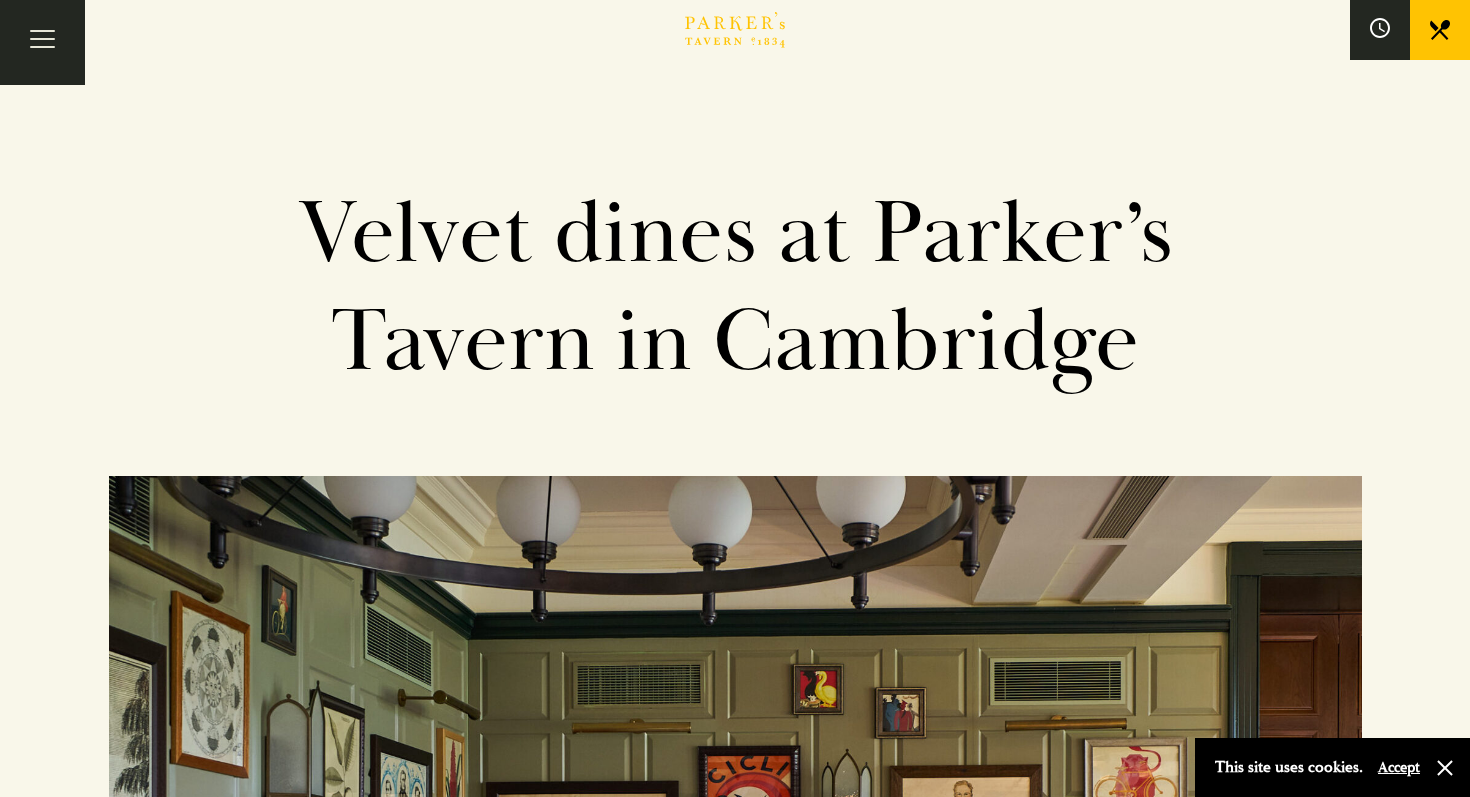 scroll, scrollTop: 0, scrollLeft: 0, axis: both 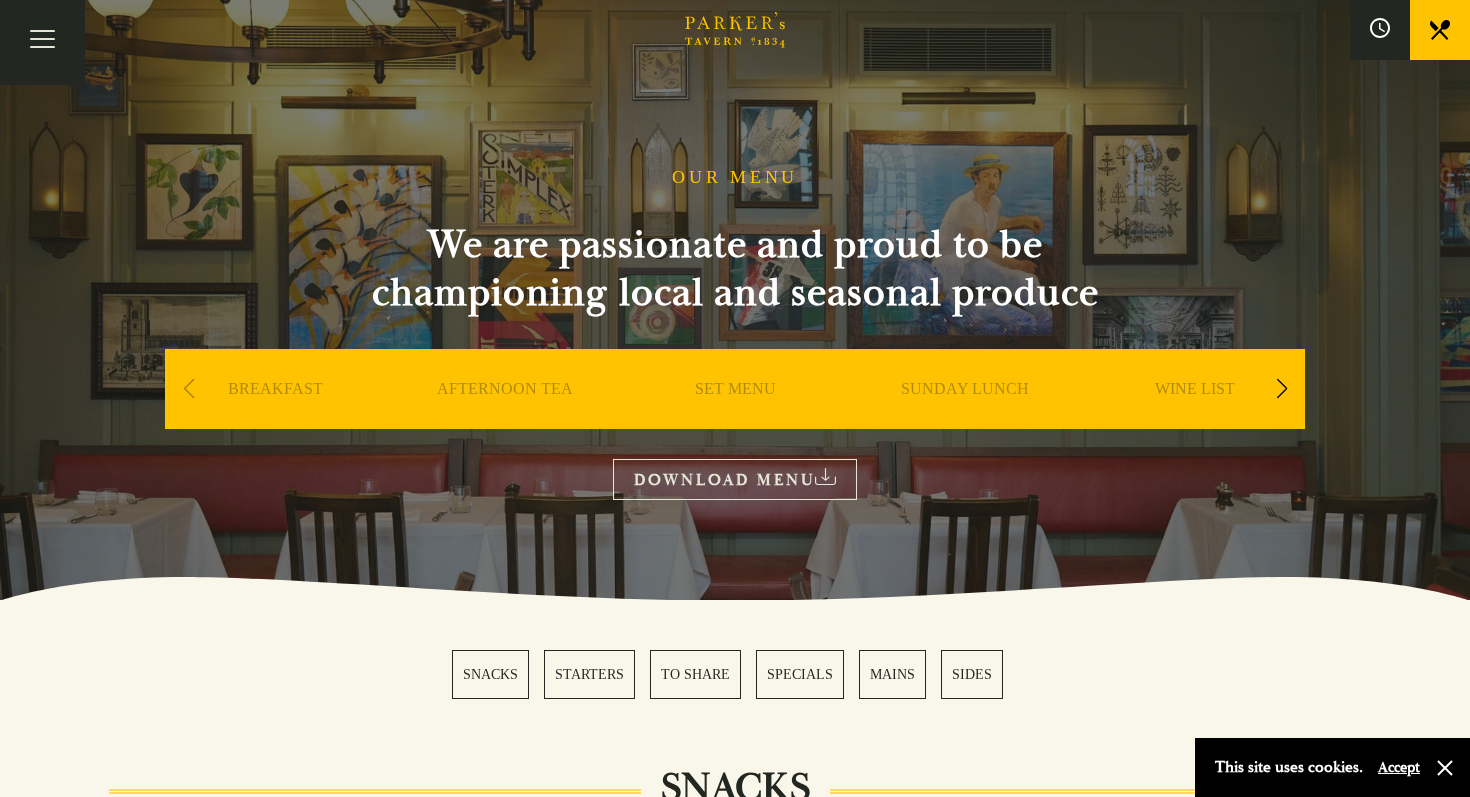 click on "DOWNLOAD MENU" at bounding box center [735, 479] 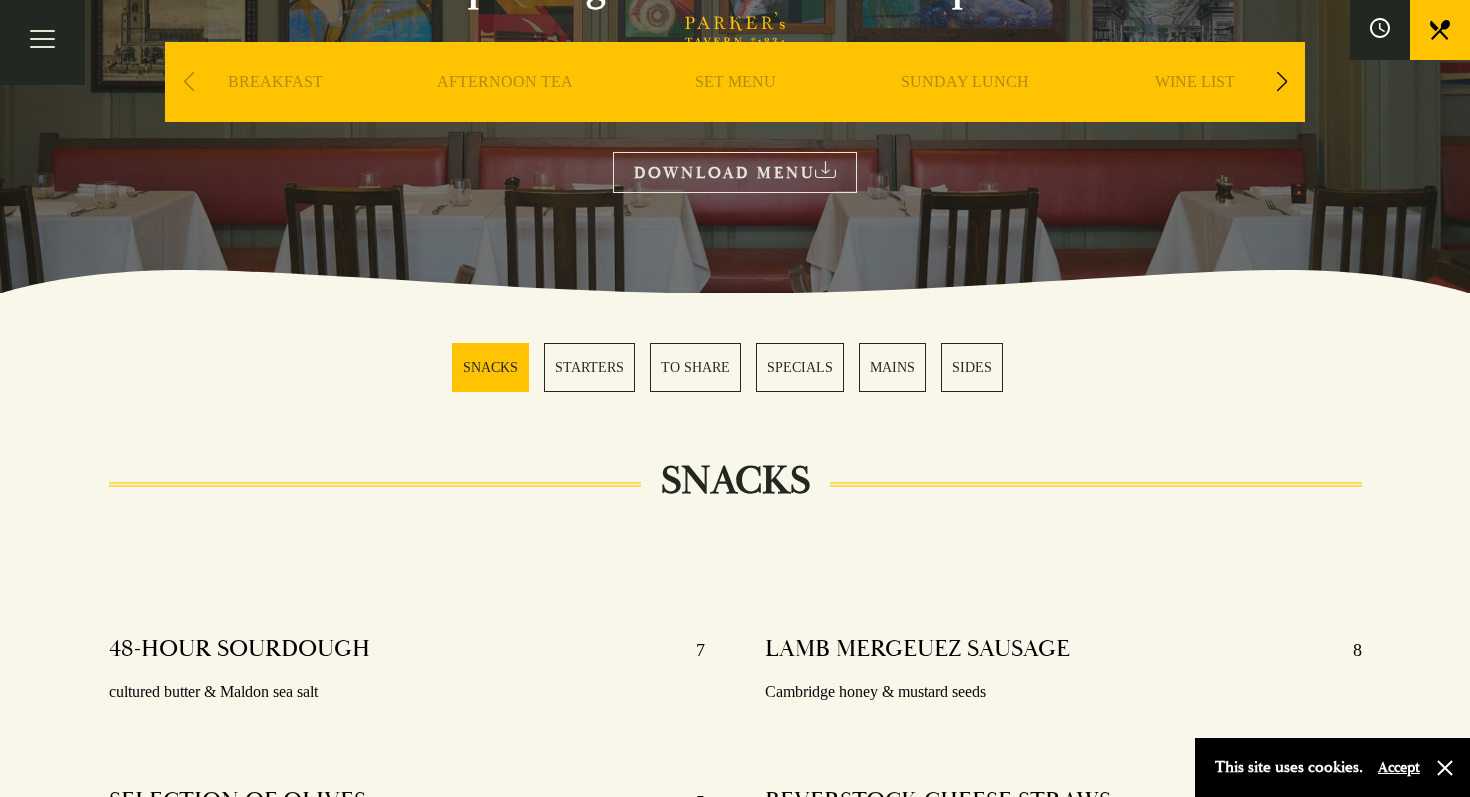 scroll, scrollTop: 0, scrollLeft: 0, axis: both 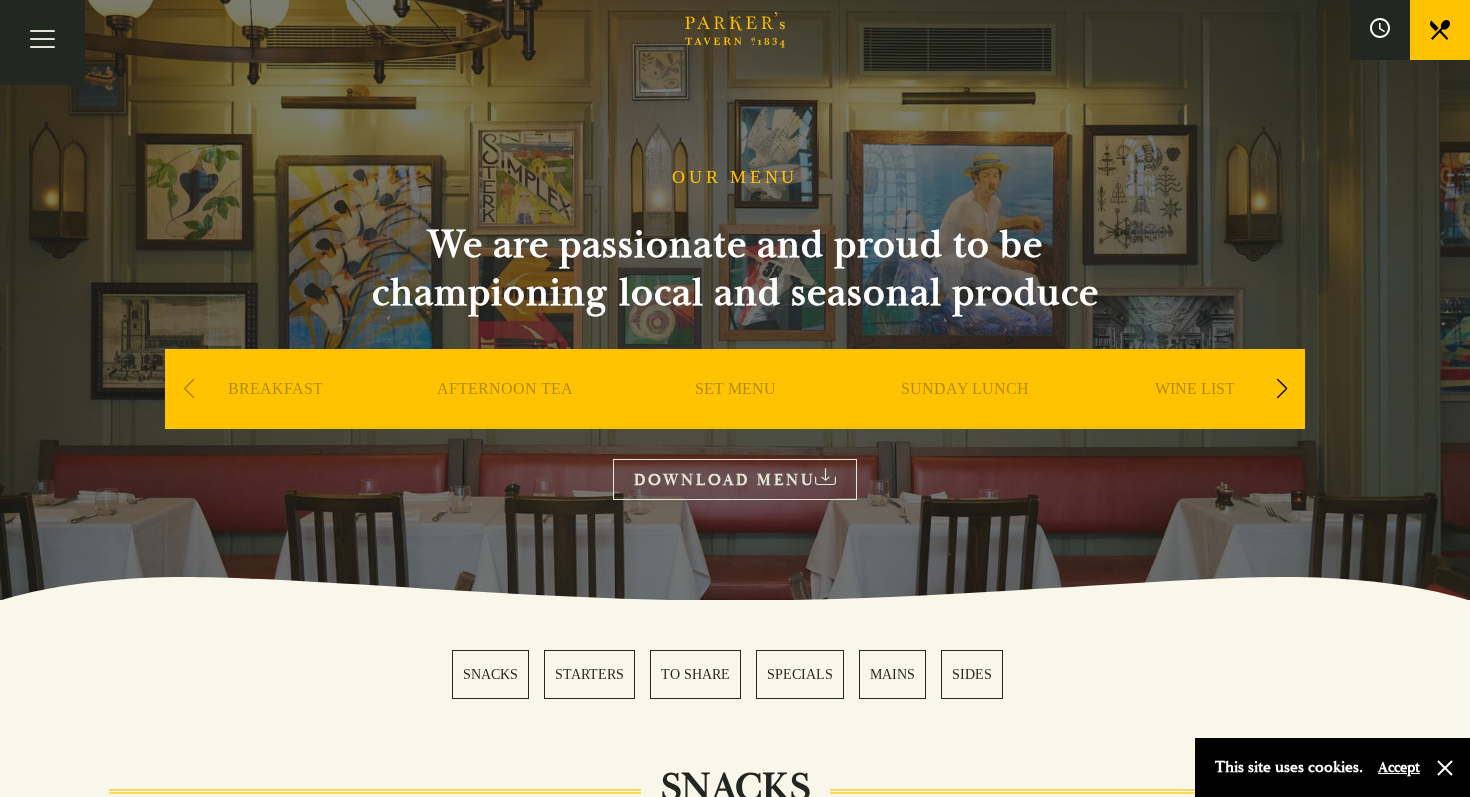 click on "SUNDAY LUNCH" at bounding box center (965, 419) 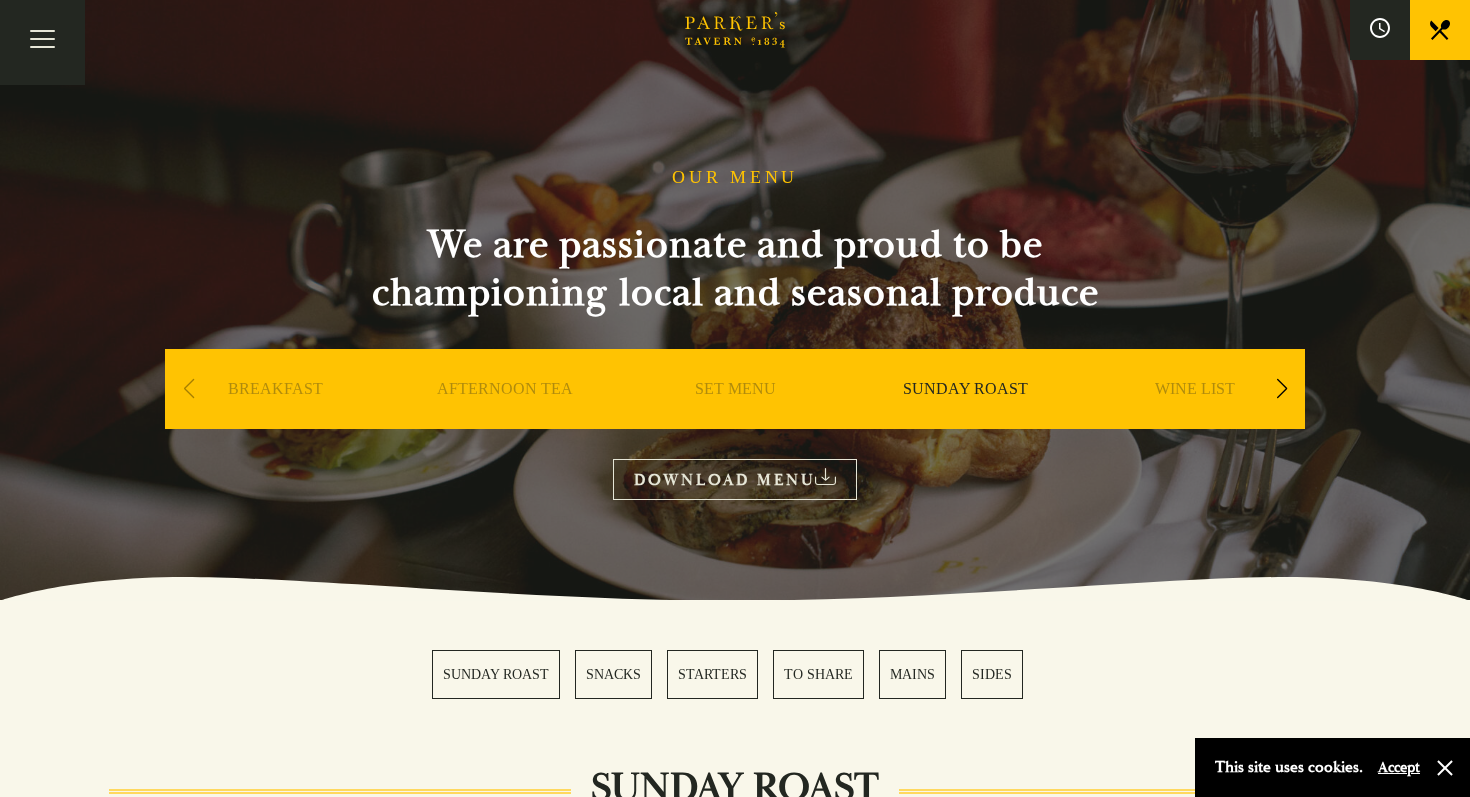scroll, scrollTop: 0, scrollLeft: 0, axis: both 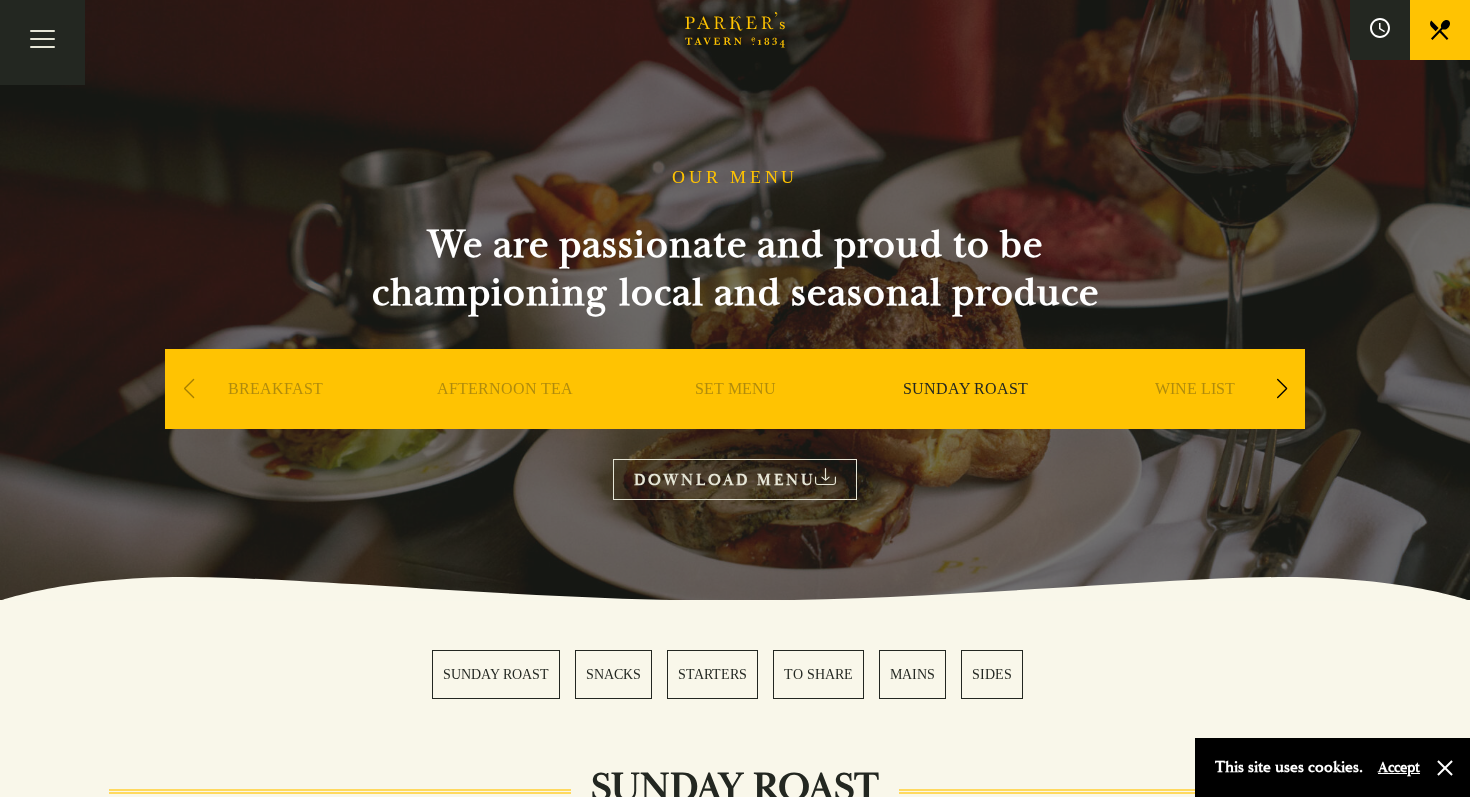 click on "OUR MENU" at bounding box center [735, 178] 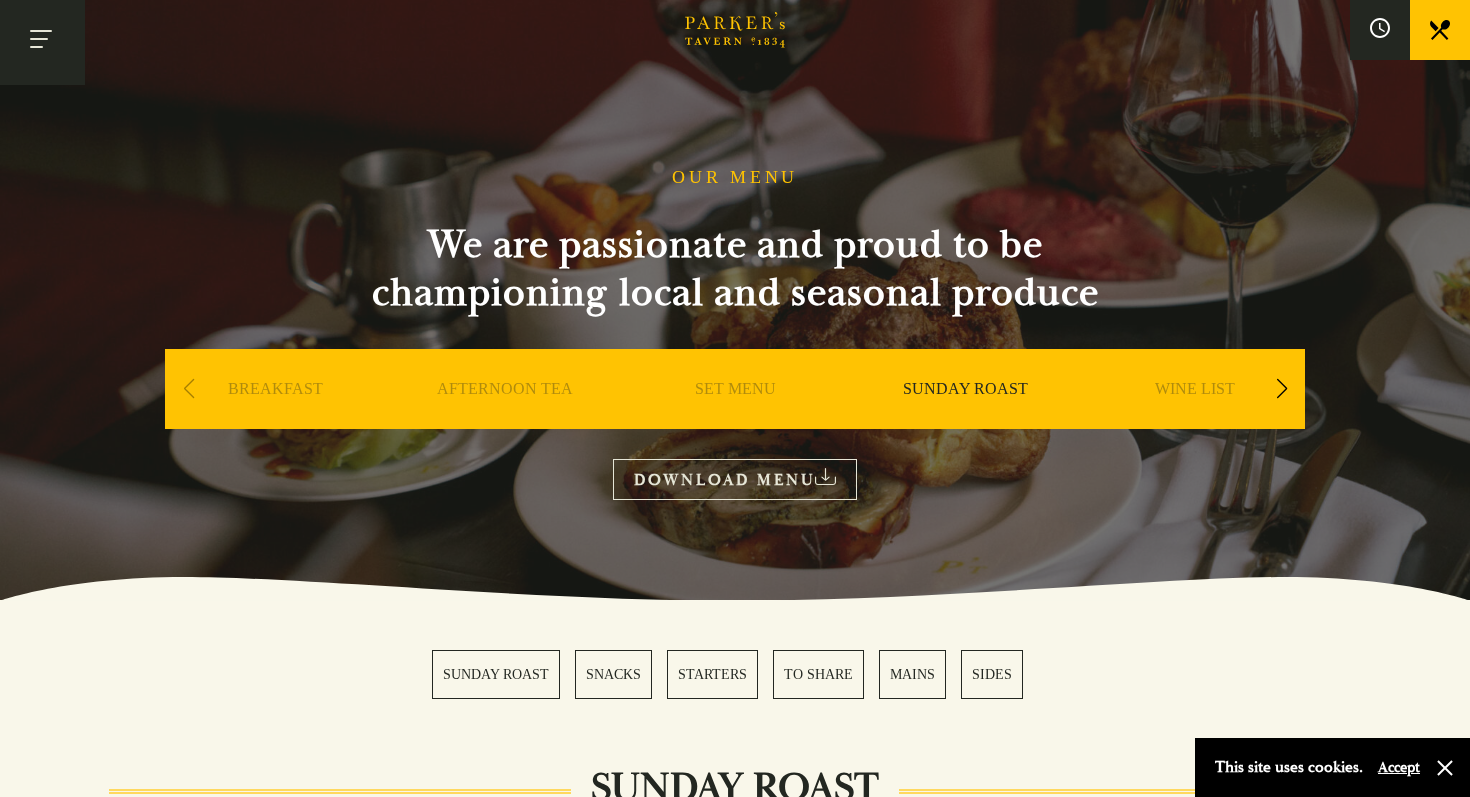 click at bounding box center (42, 42) 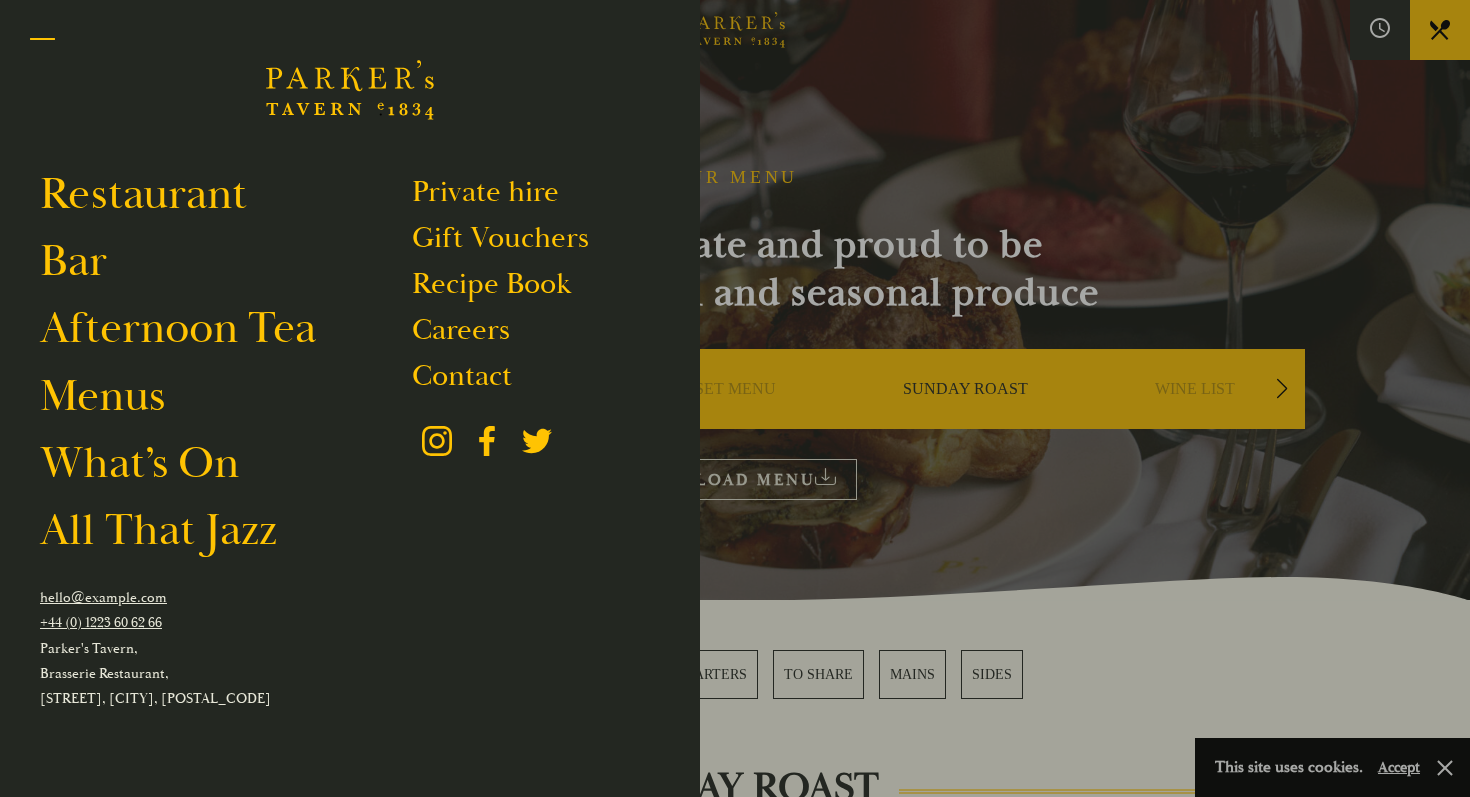 click at bounding box center [42, 42] 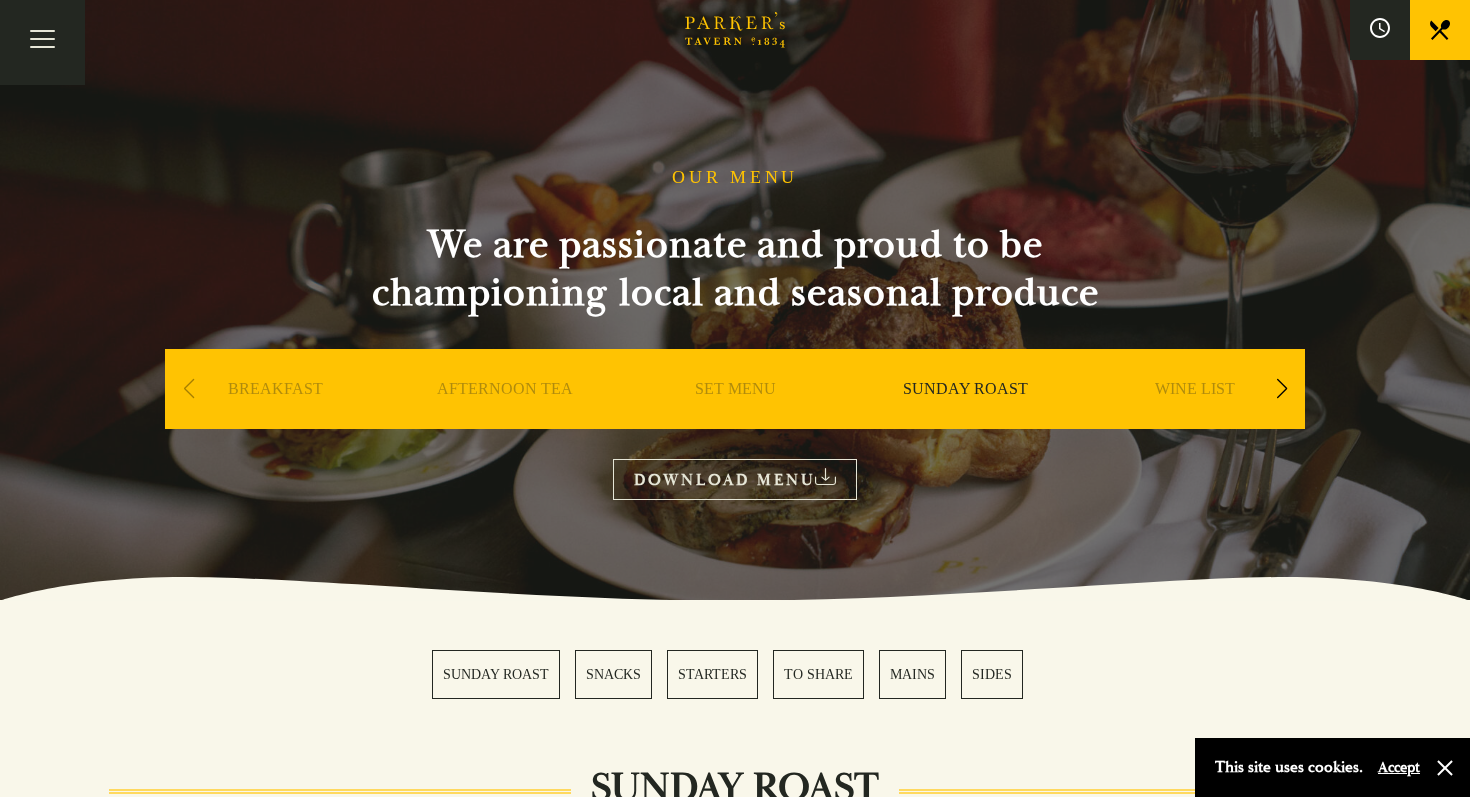 click on "Brasserie Restaurant Cambridge | Parker's Tavern Cambridge   Parker's Tavern is a British brasserie restaurant led by Chef Tristan Welch." 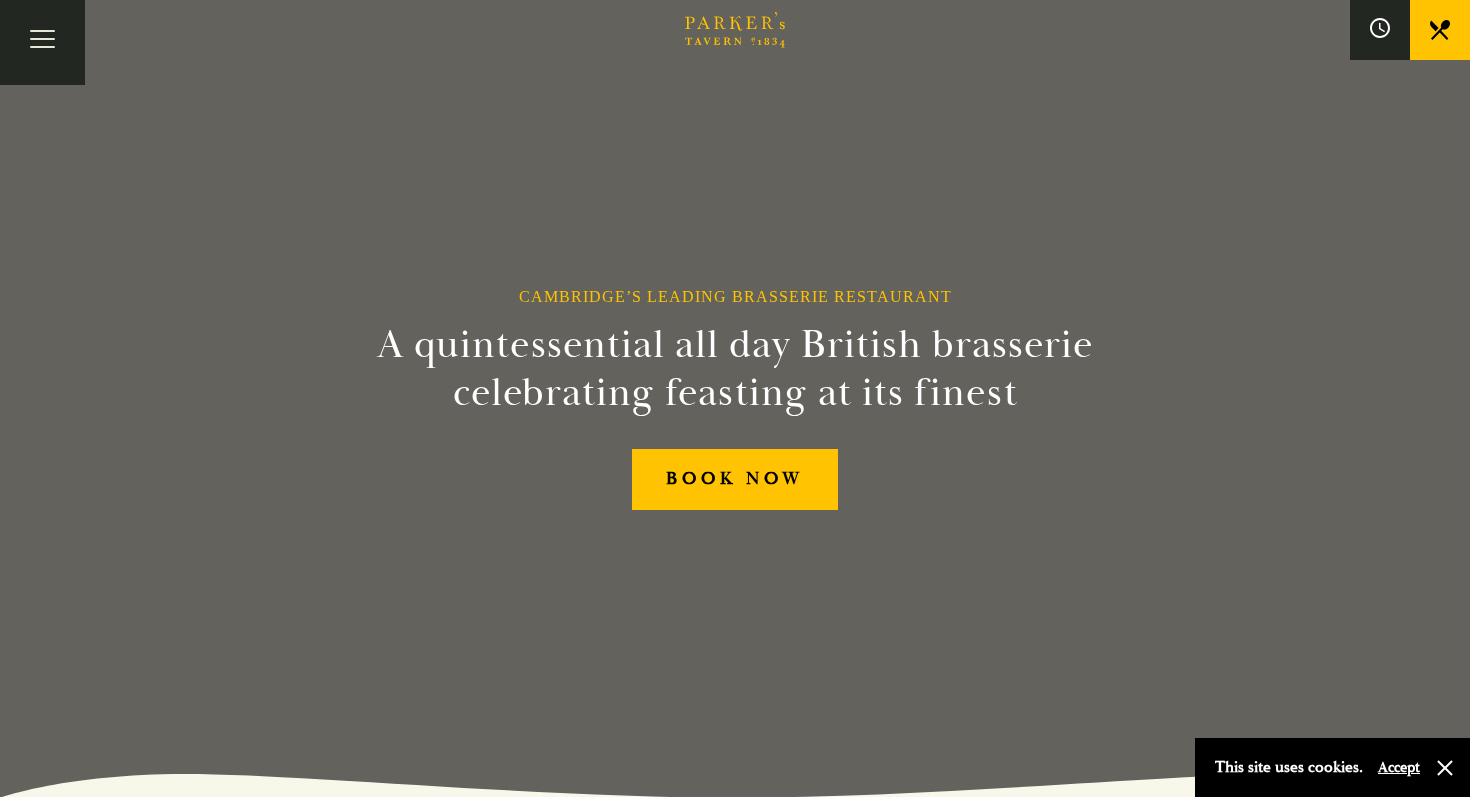 scroll, scrollTop: 0, scrollLeft: 0, axis: both 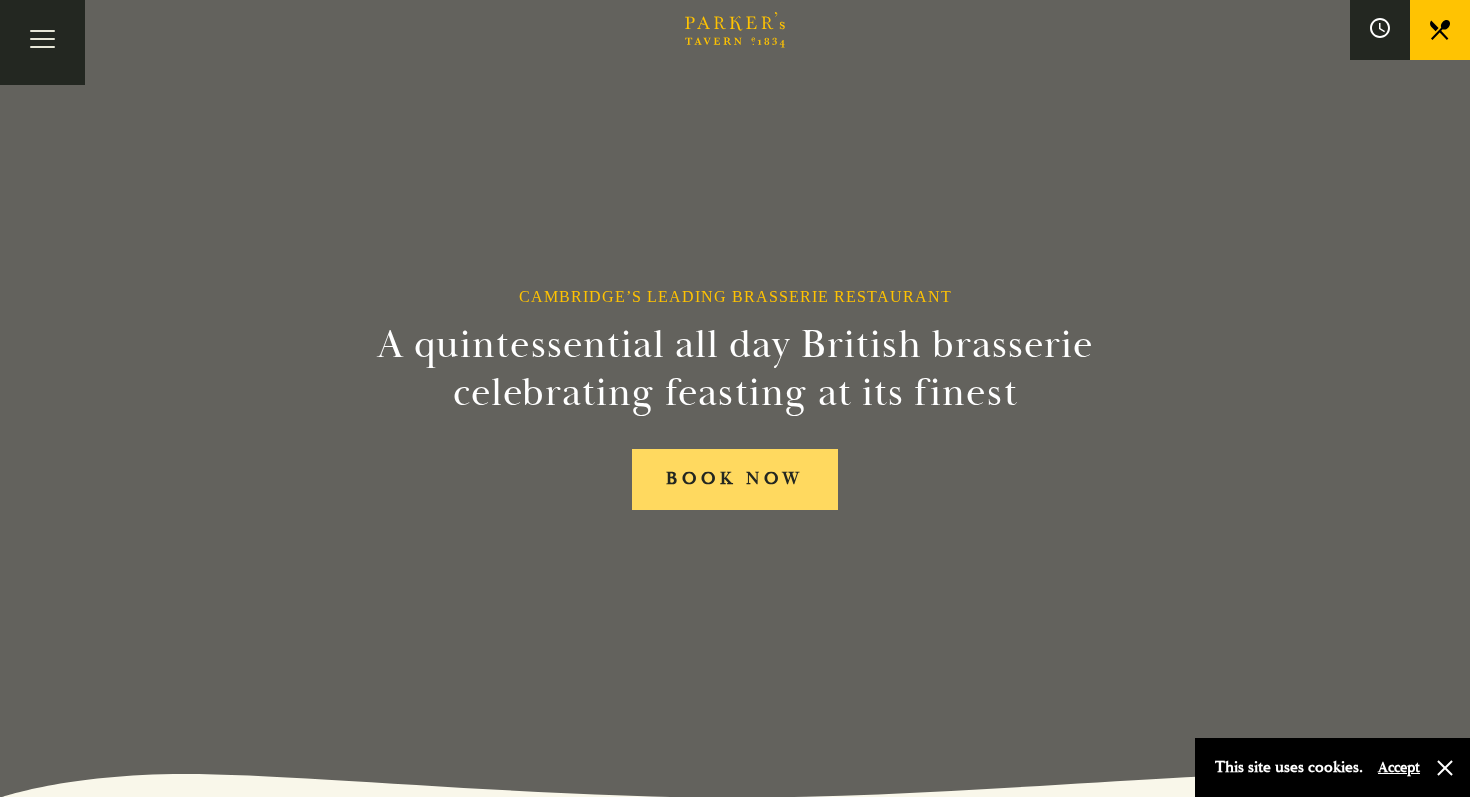 click on "BOOK NOW" at bounding box center [735, 479] 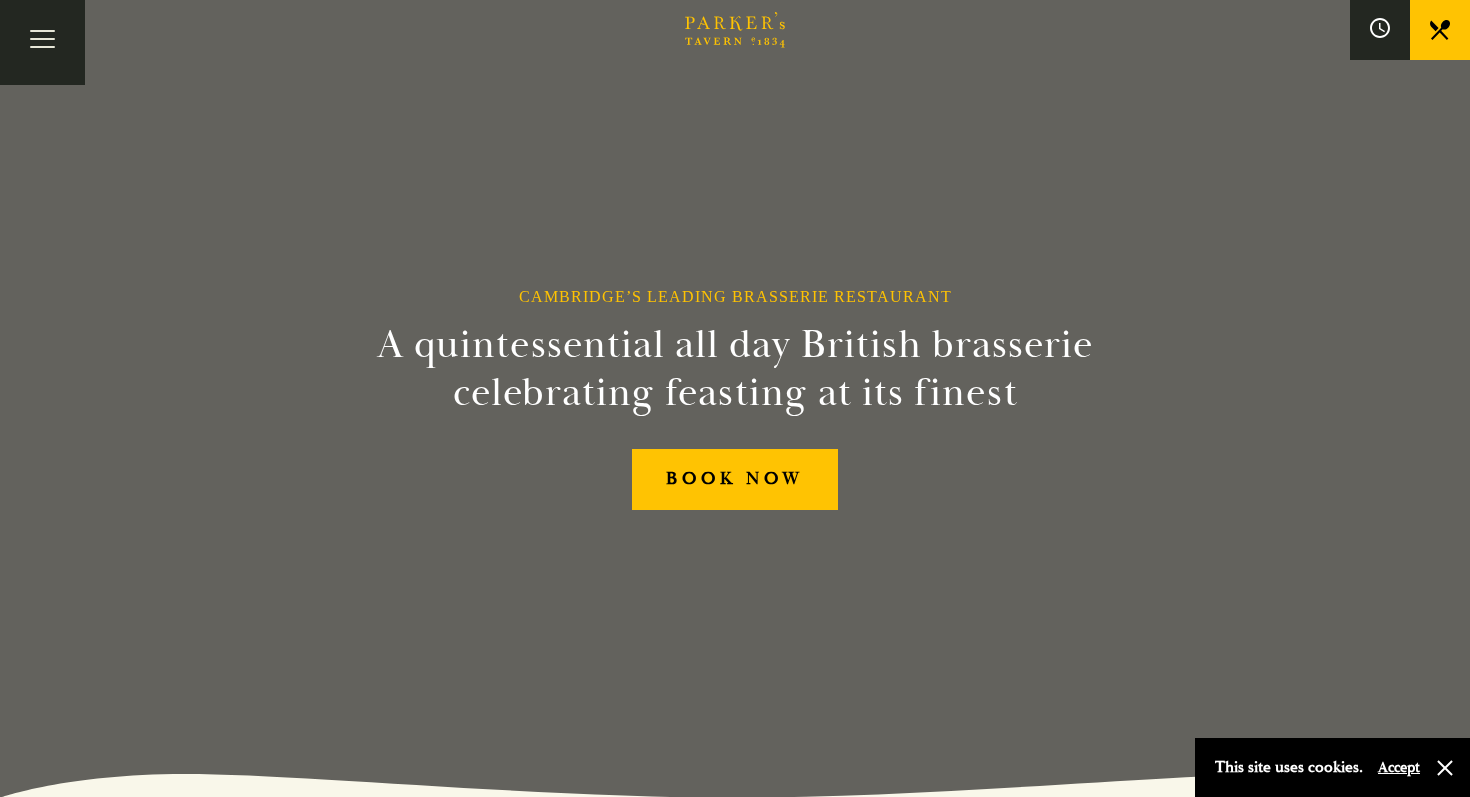 scroll, scrollTop: 0, scrollLeft: 0, axis: both 